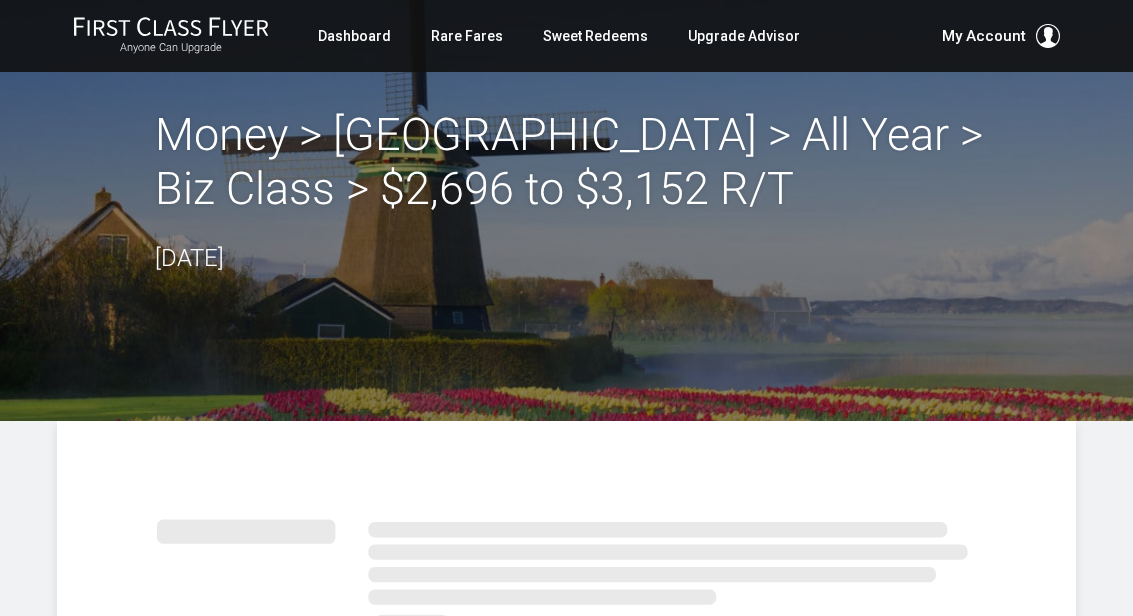 scroll, scrollTop: 0, scrollLeft: 0, axis: both 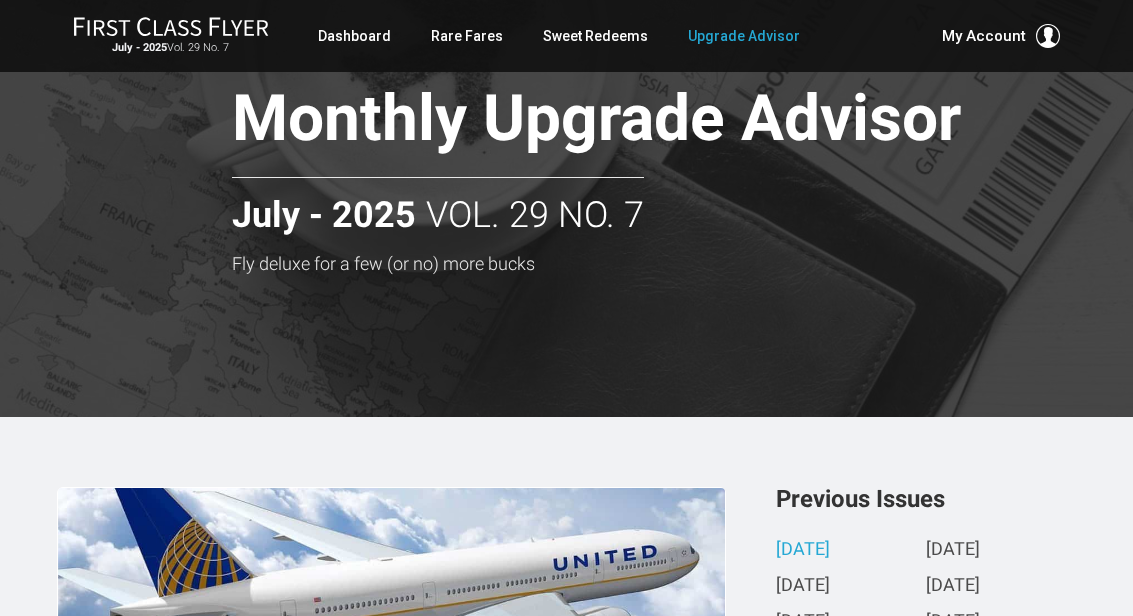 click on "Monthly Upgrade Advisor
Fly deluxe for a few (or no) more bucks
Monthly Upgrade Advisor
July - 2025  Vol. 29 No. 7
Fly deluxe for a few (or no) more bucks" at bounding box center [567, 178] 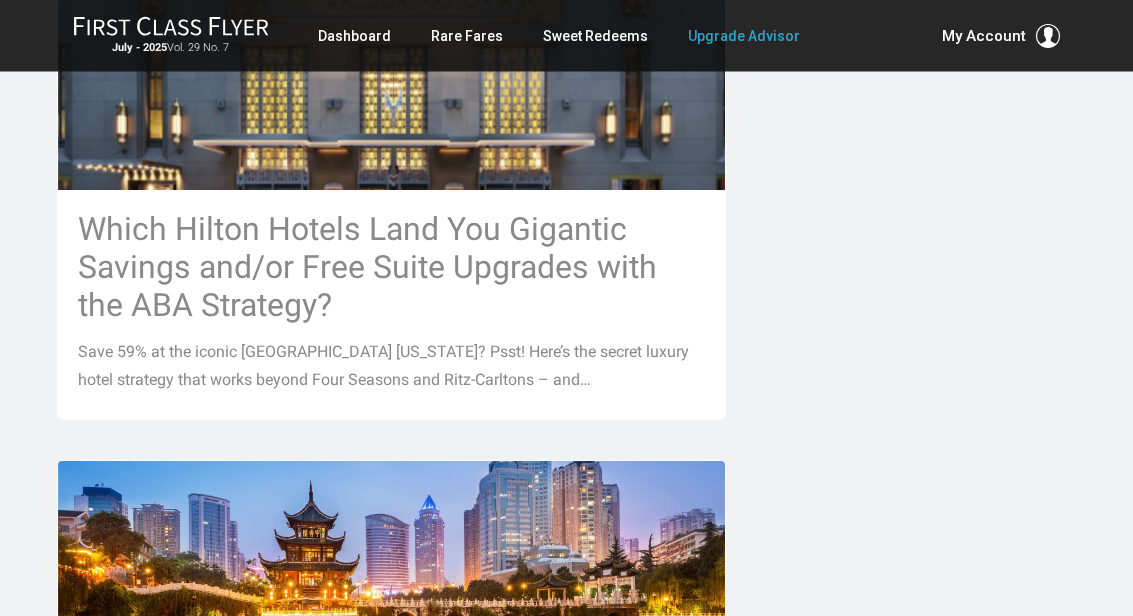 scroll, scrollTop: 1133, scrollLeft: 0, axis: vertical 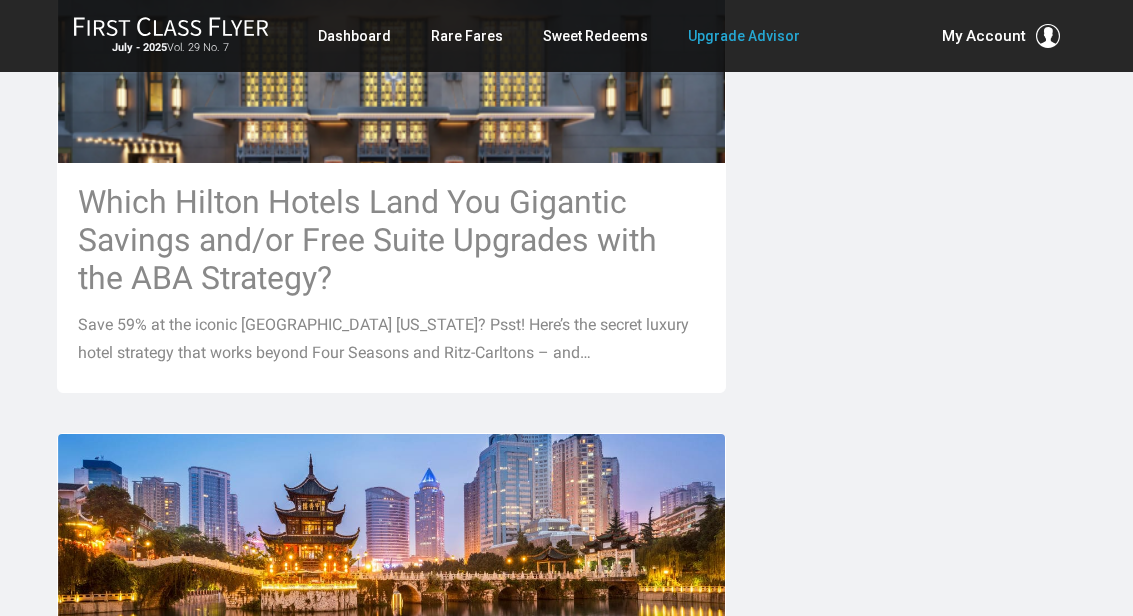 click on "Which Hilton Hotels Land You Gigantic Savings and/or Free Suite Upgrades with the ABA Strategy?" at bounding box center (392, 240) 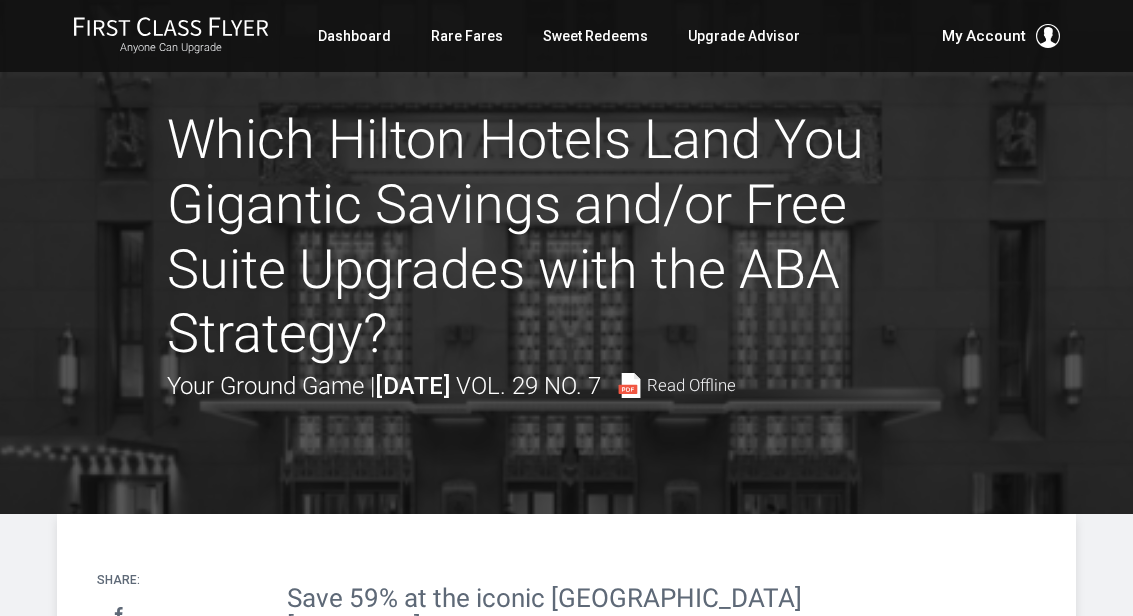 scroll, scrollTop: 0, scrollLeft: 0, axis: both 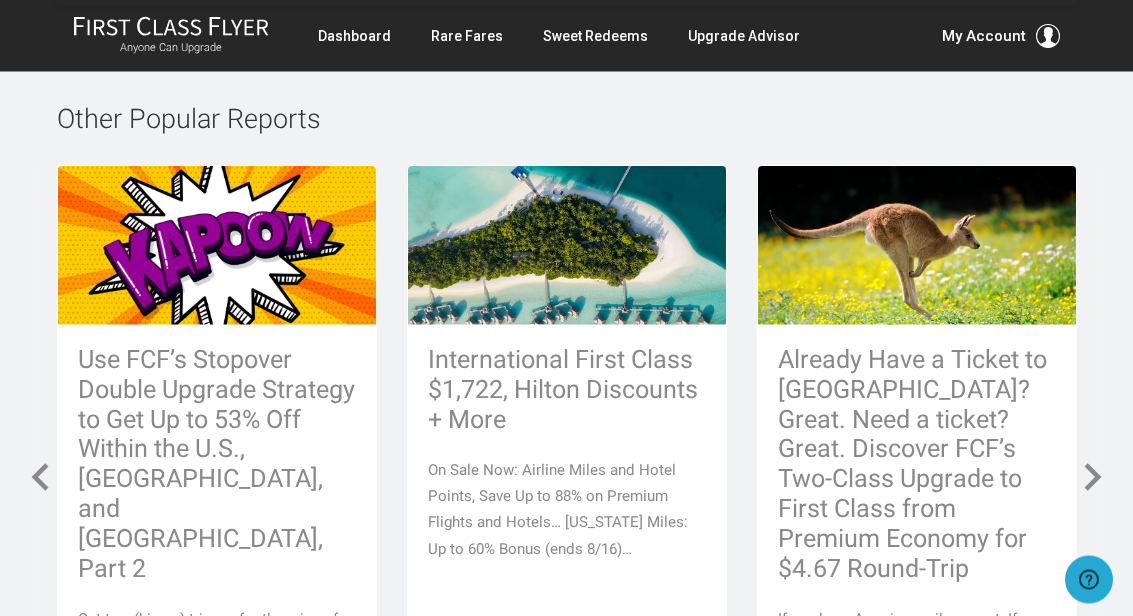 click on "Use FCF’s Stopover Double Upgrade Strategy to Get Up to 53% Off Within the U.S., [GEOGRAPHIC_DATA], and [GEOGRAPHIC_DATA], Part 2" at bounding box center (217, 465) 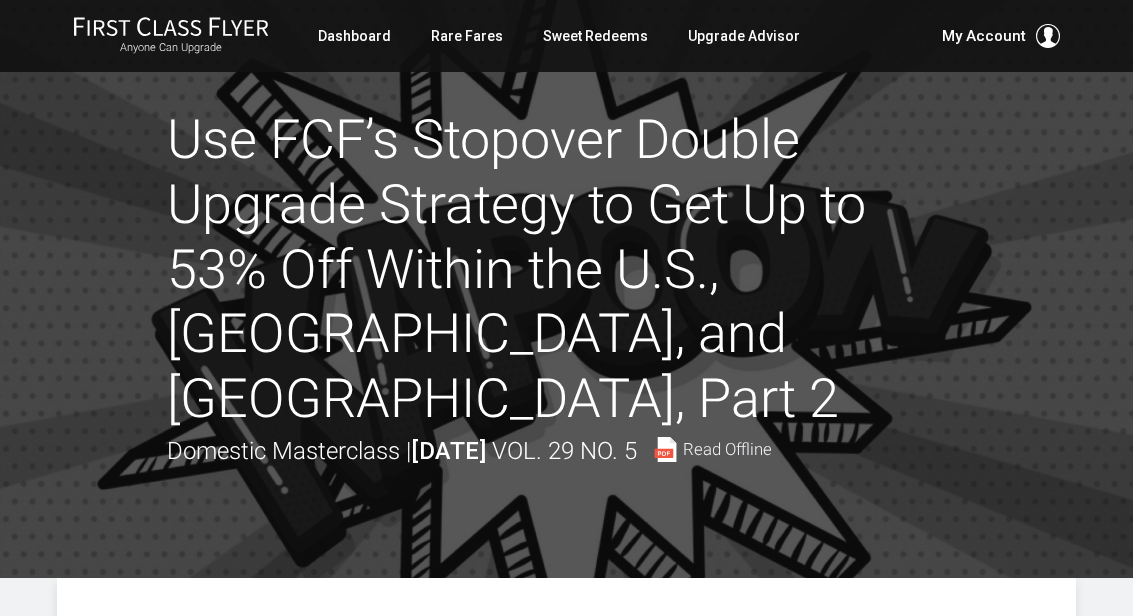 scroll, scrollTop: 0, scrollLeft: 0, axis: both 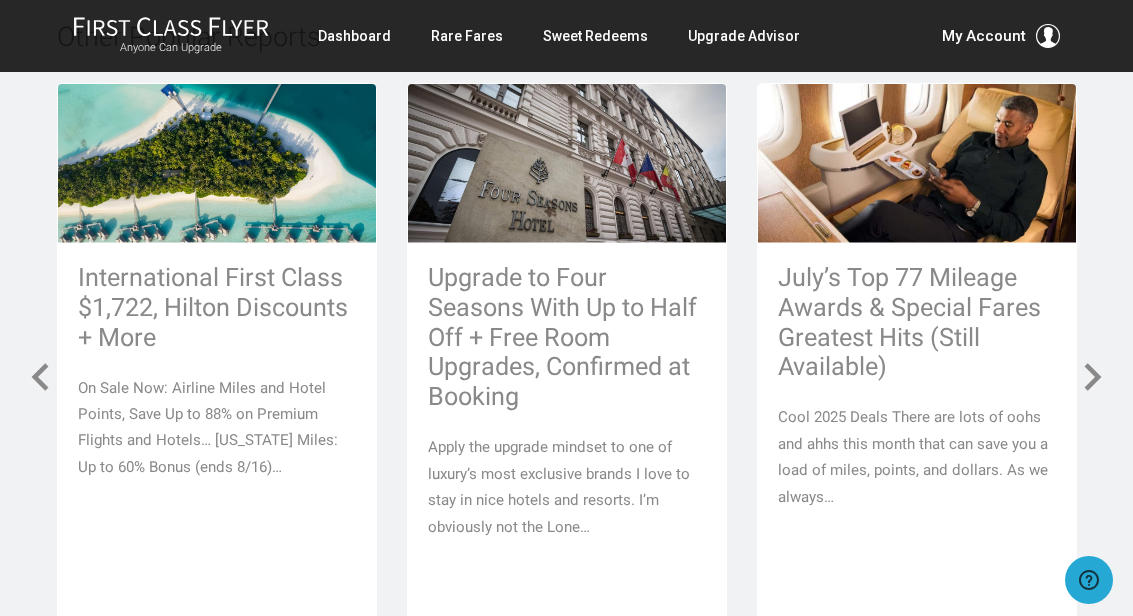 click at bounding box center (40, 377) 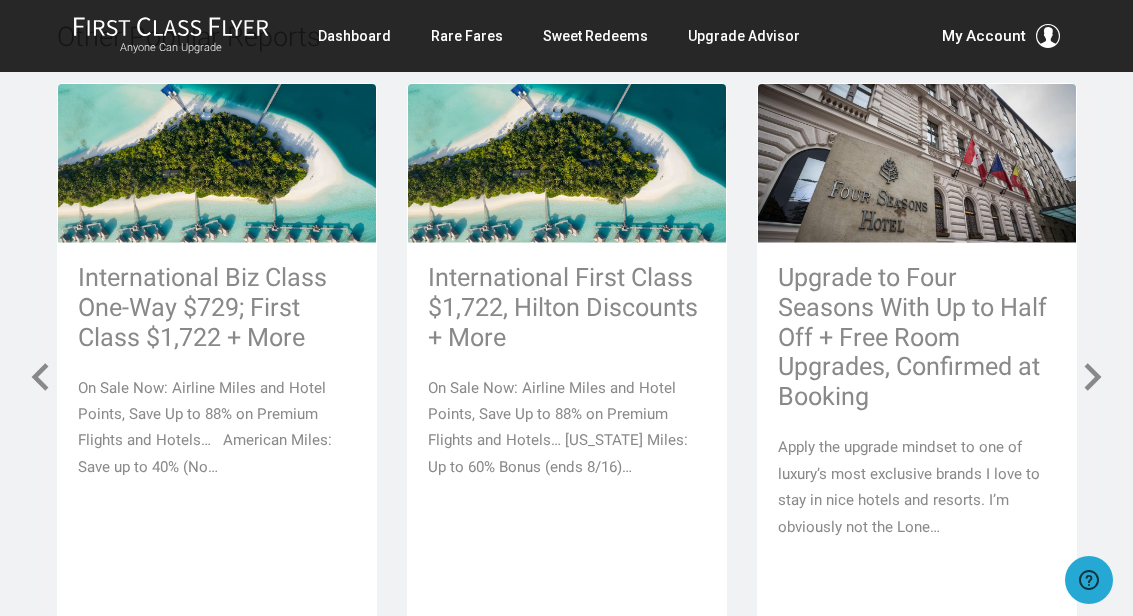 click at bounding box center [40, 377] 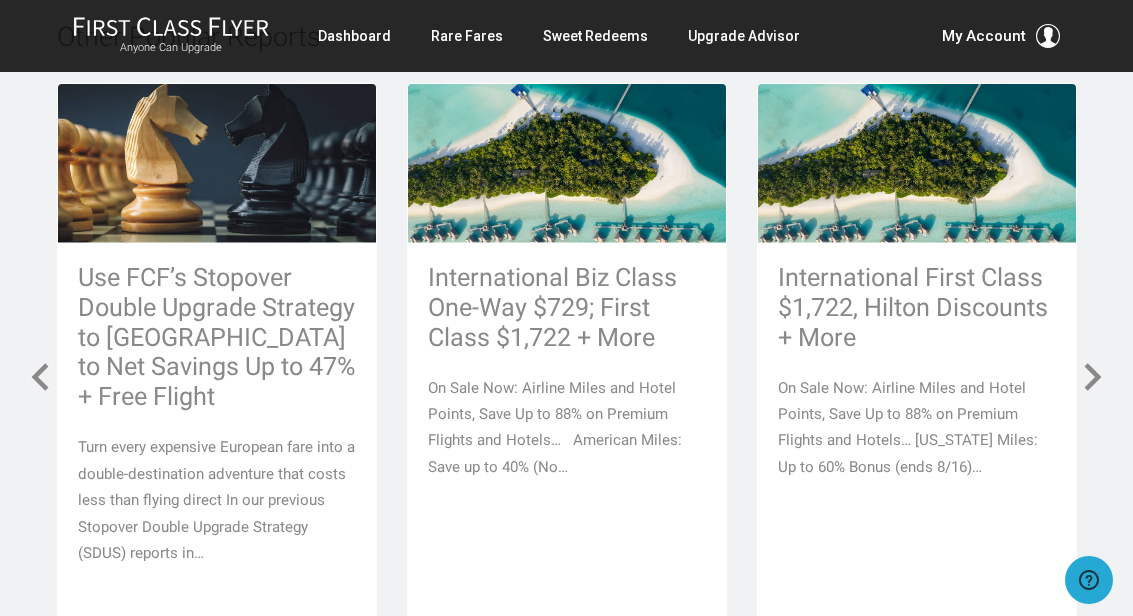 click at bounding box center (40, 377) 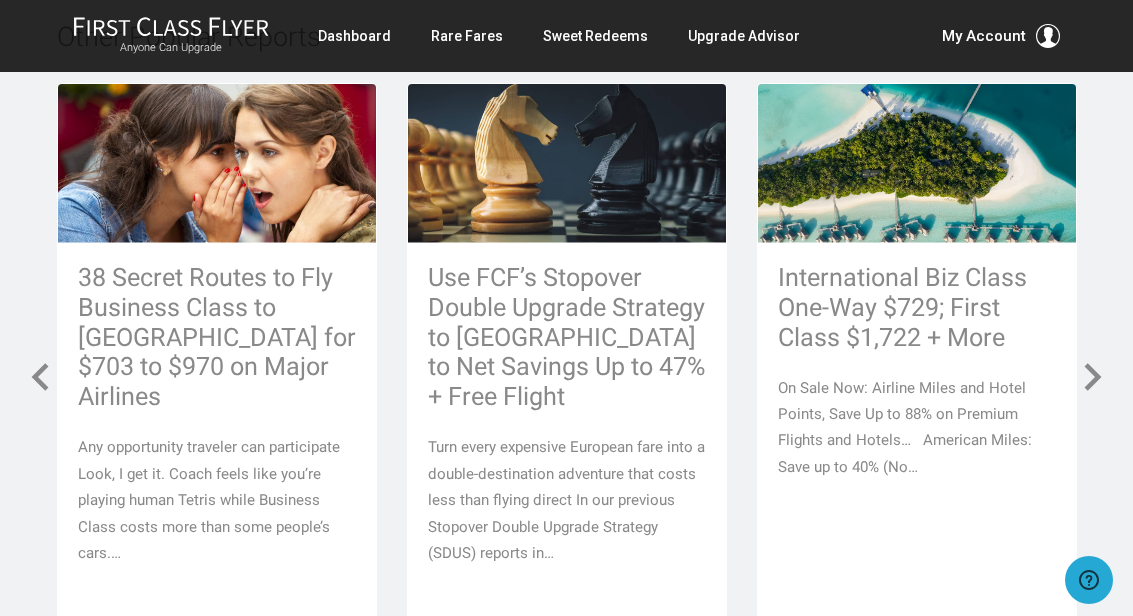 click at bounding box center (42, 377) 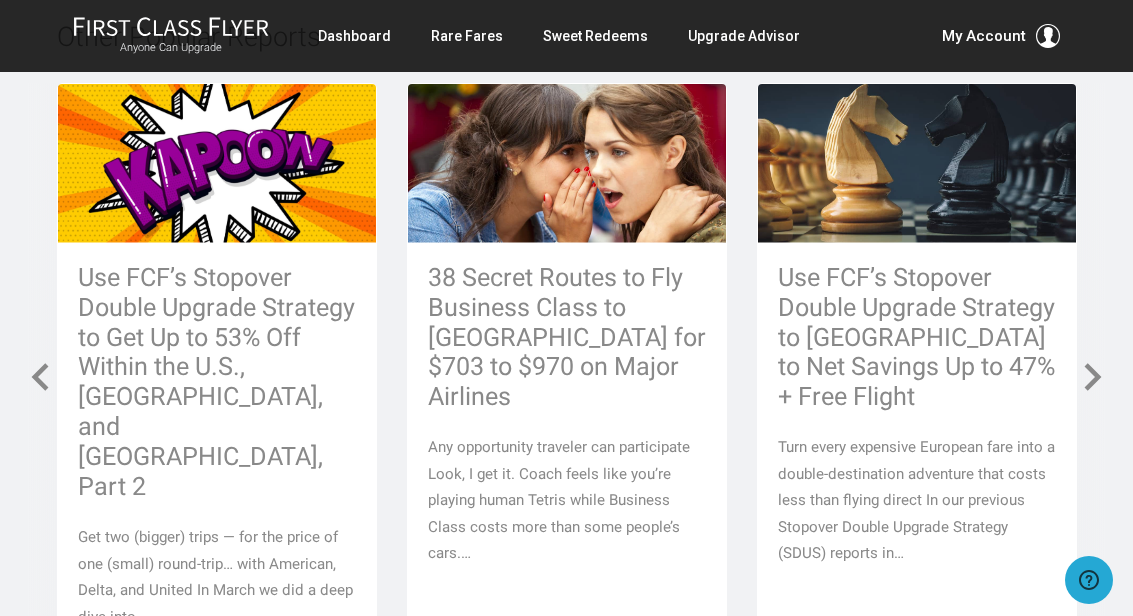 click at bounding box center [42, 377] 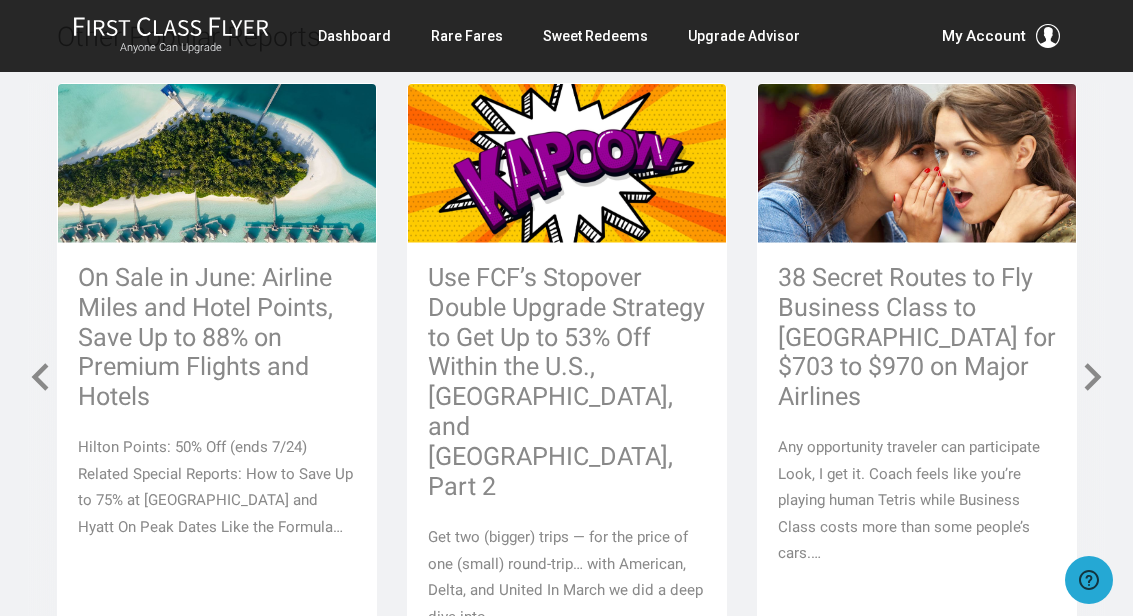 click at bounding box center (40, 377) 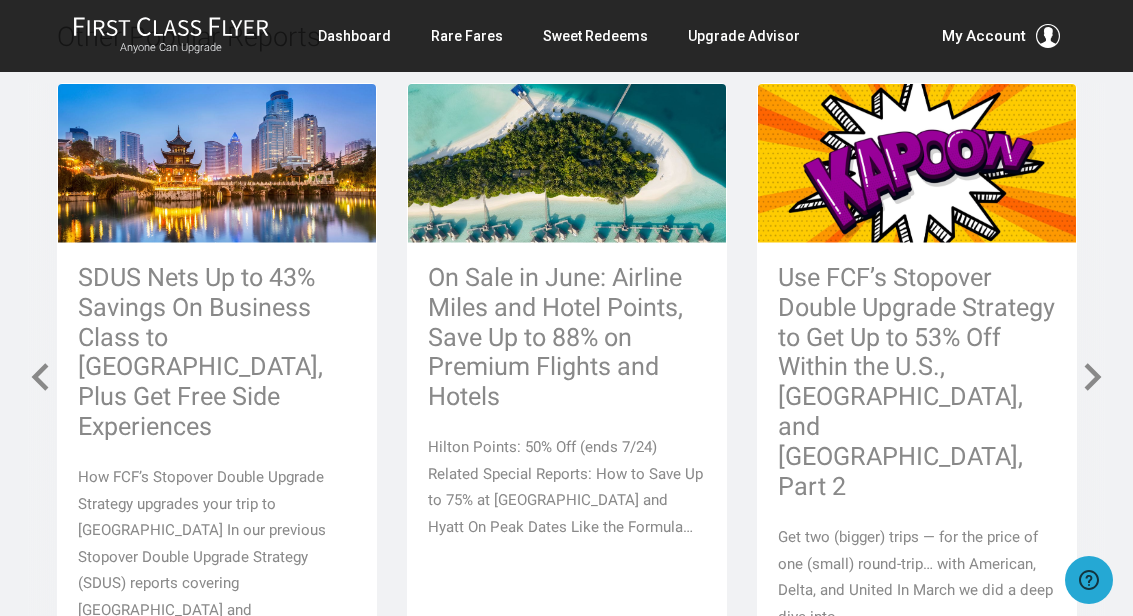 click at bounding box center (40, 377) 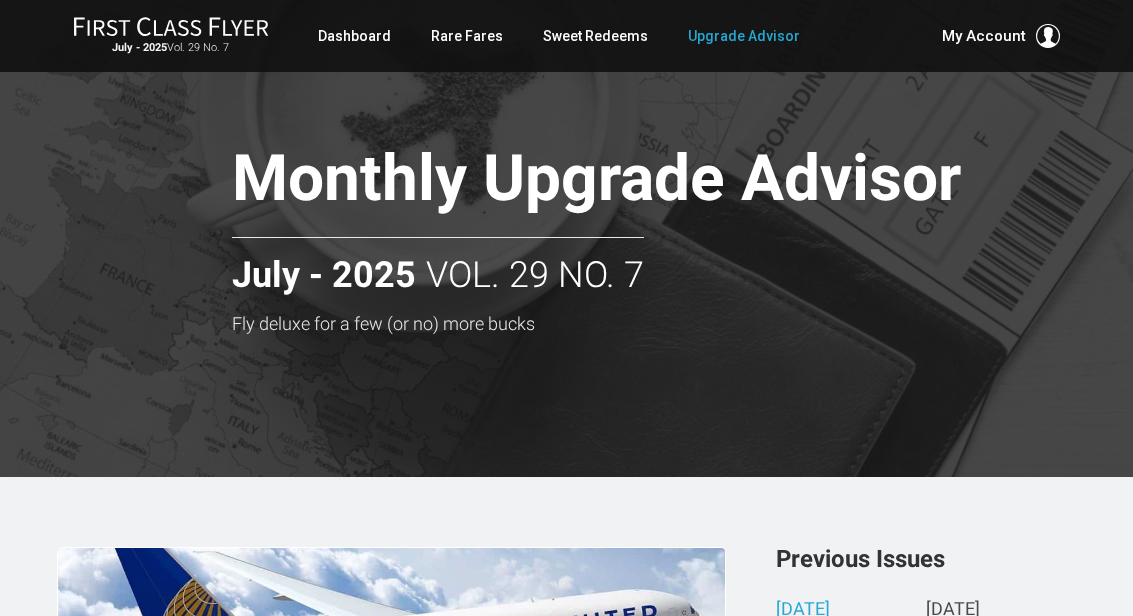 scroll, scrollTop: 1215, scrollLeft: 0, axis: vertical 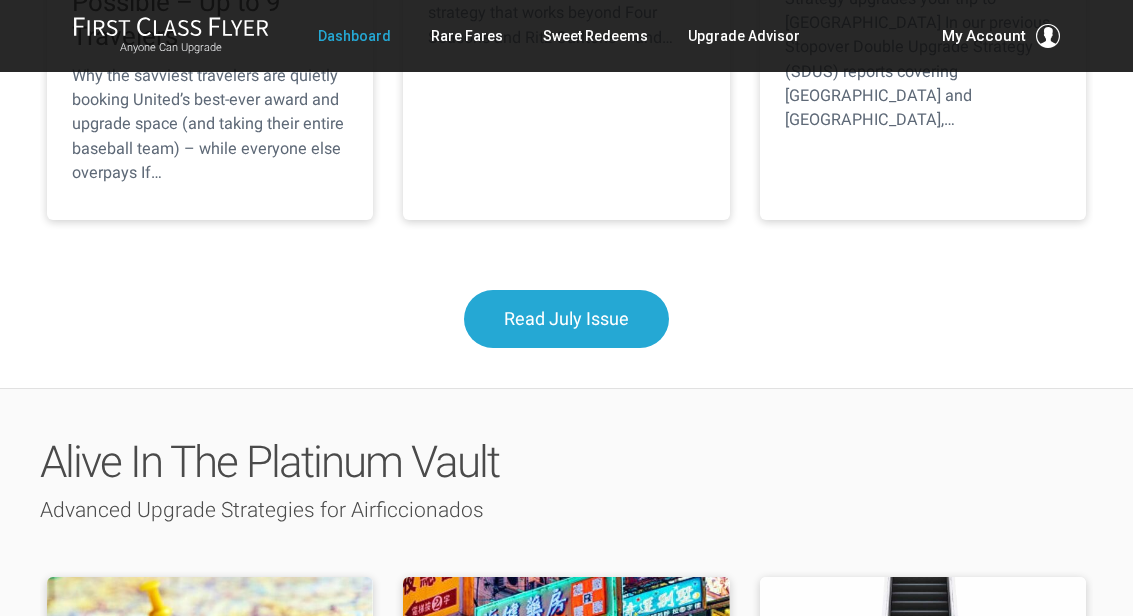 click on "Read July Issue" at bounding box center [566, 319] 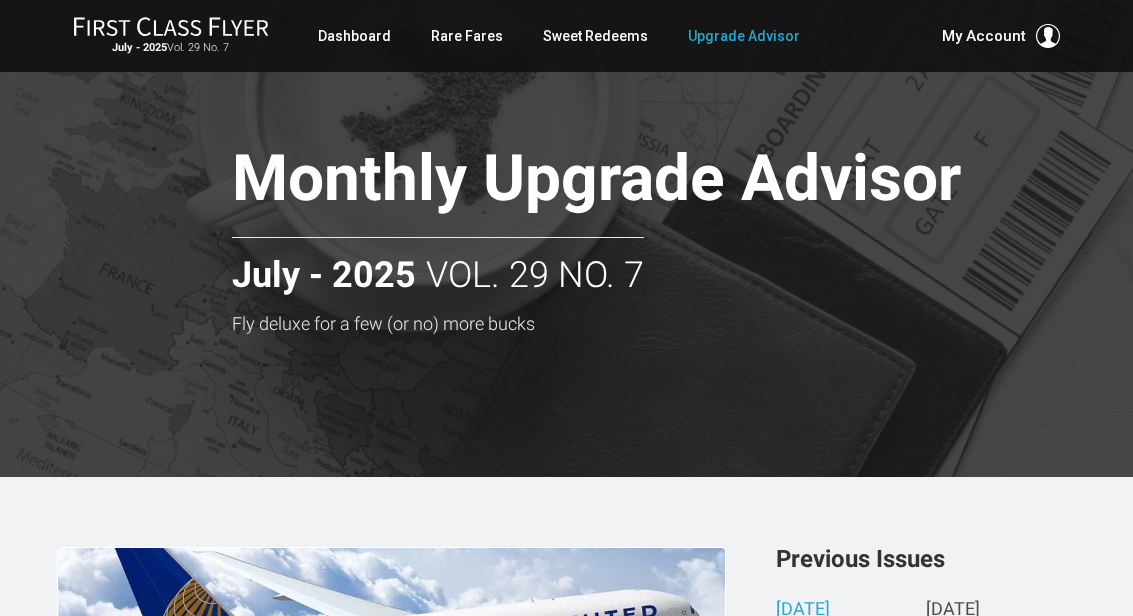 scroll, scrollTop: 0, scrollLeft: 0, axis: both 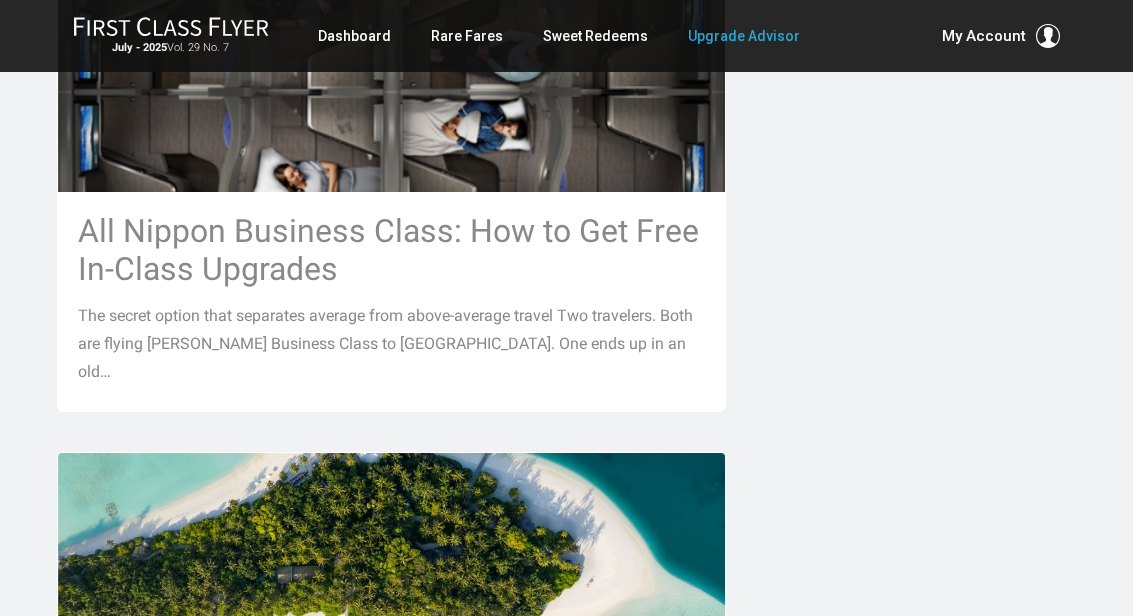 click on "Rare Fares" at bounding box center [467, 36] 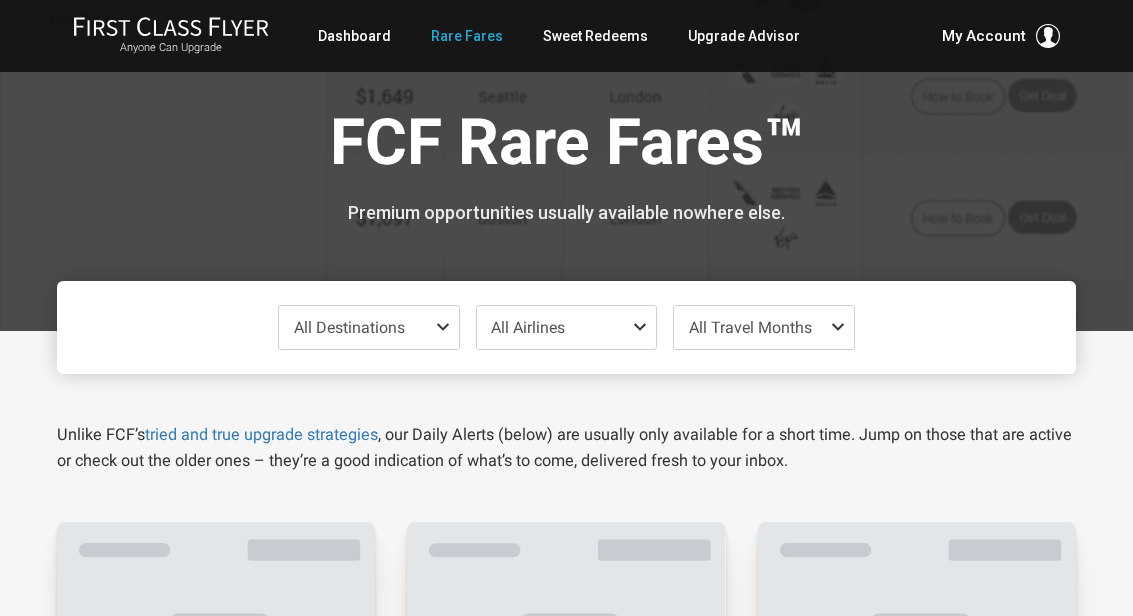 scroll, scrollTop: 0, scrollLeft: 0, axis: both 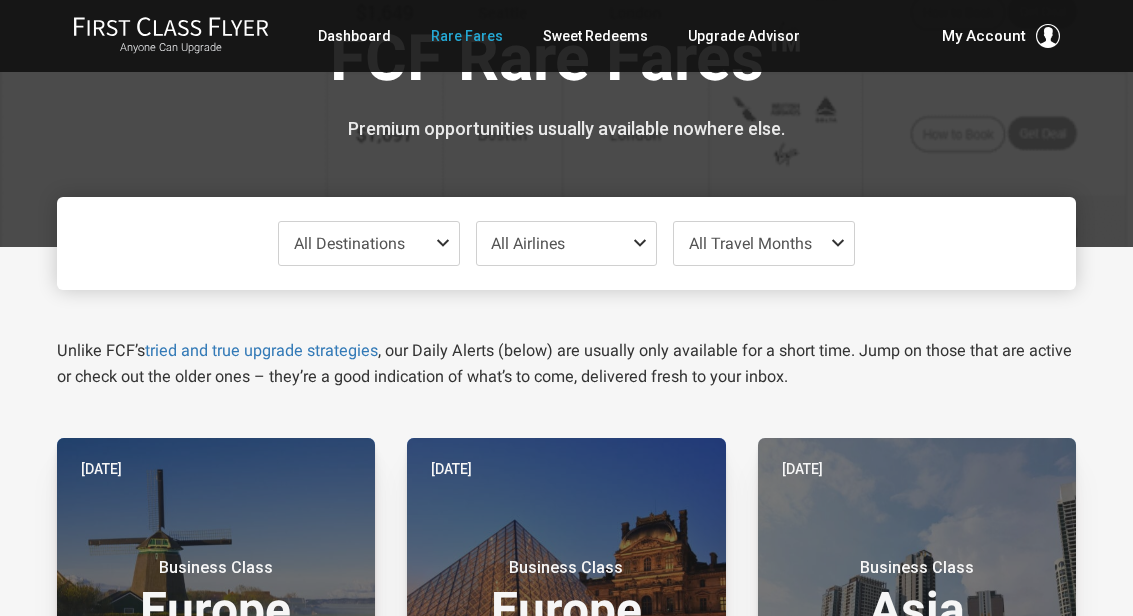 click on "All Airlines" at bounding box center [528, 243] 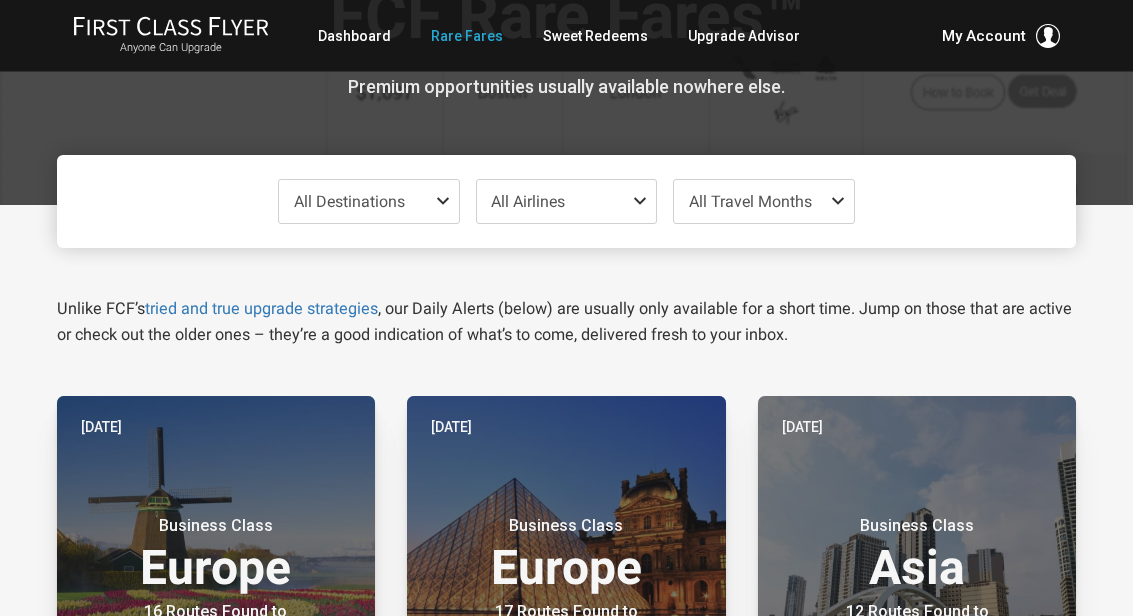 scroll, scrollTop: 126, scrollLeft: 0, axis: vertical 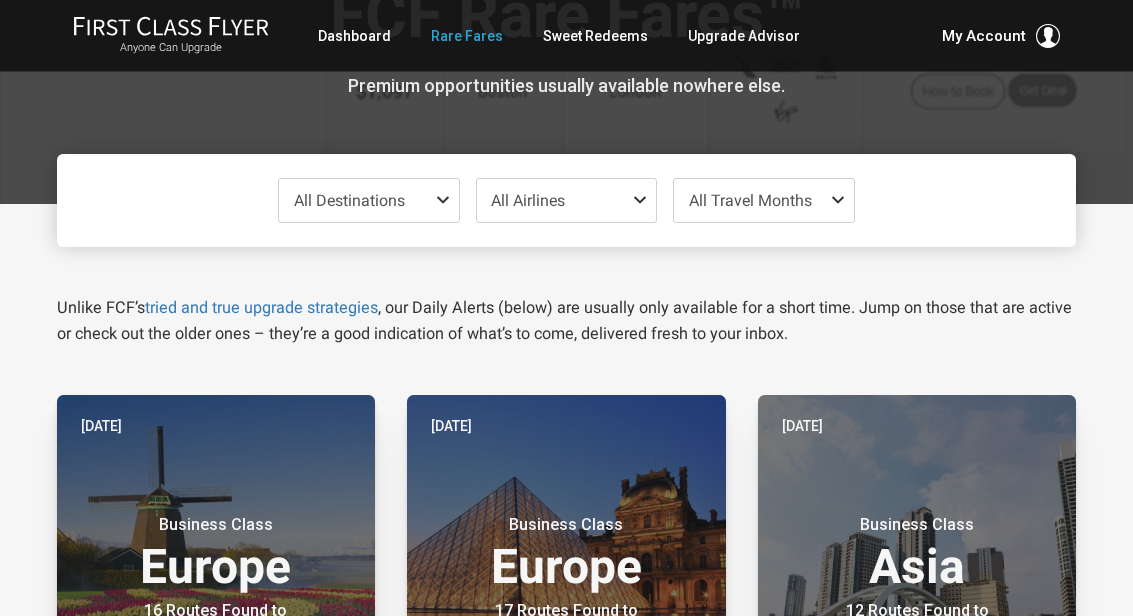 click on "All Airlines" at bounding box center (528, 201) 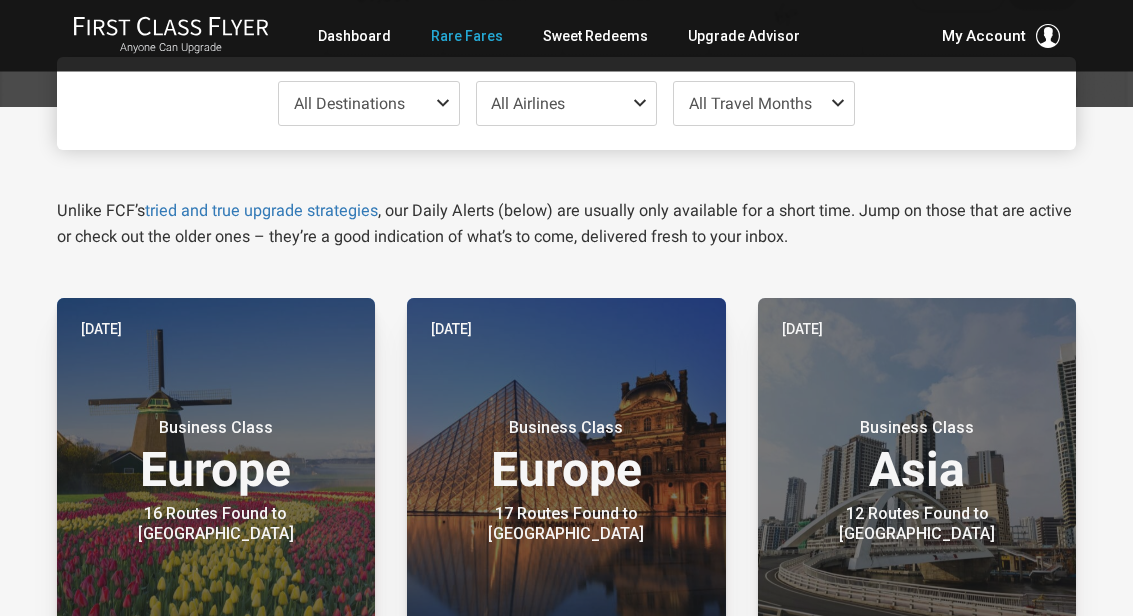 scroll, scrollTop: 224, scrollLeft: 0, axis: vertical 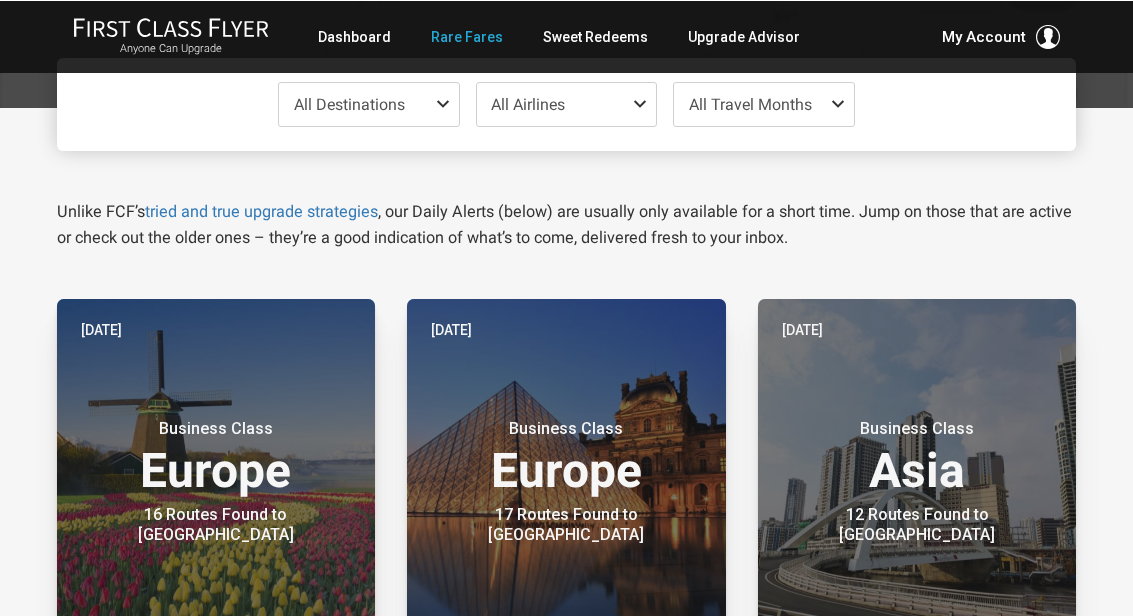 click on "All Airlines" at bounding box center [528, 103] 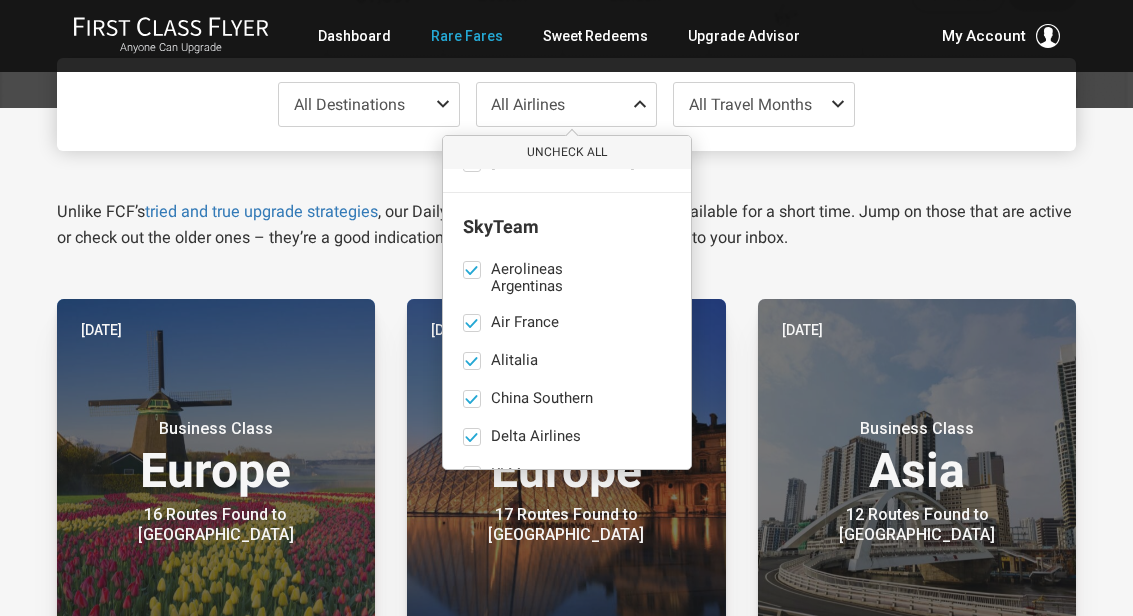 scroll, scrollTop: 1229, scrollLeft: 0, axis: vertical 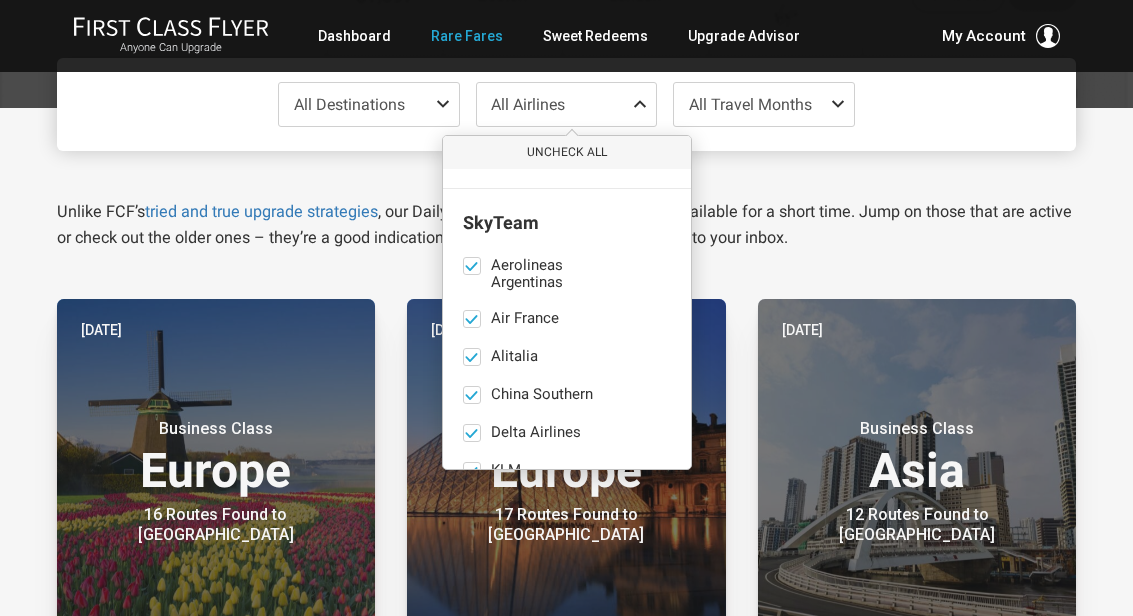 click on "Uncheck All" at bounding box center [567, 152] 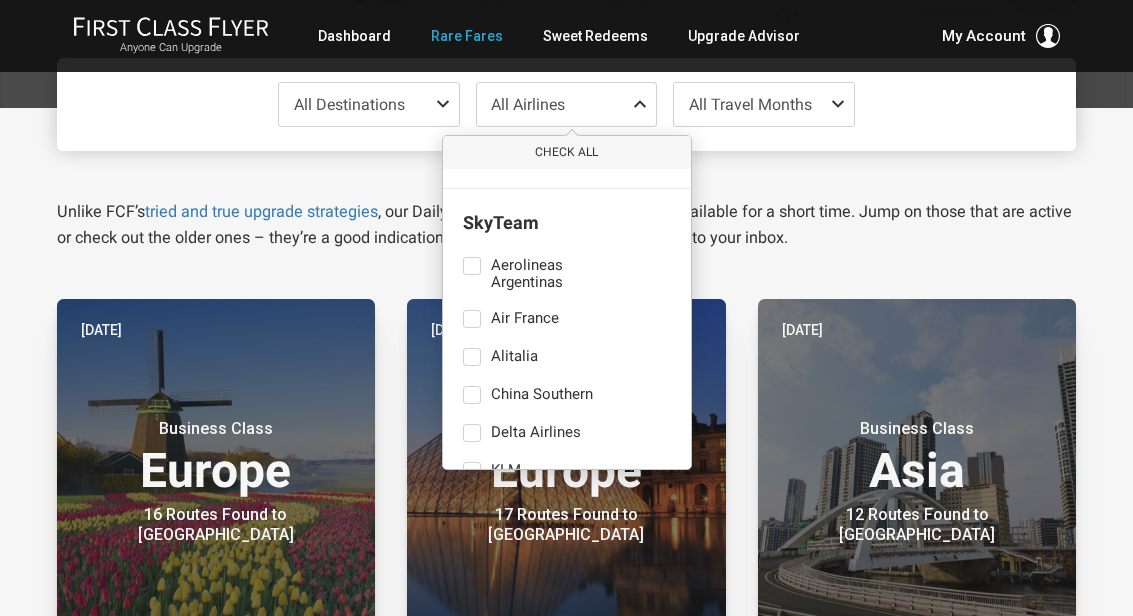 click on "SkyTeam Aerolineas Argentinas  only  Air France  only  Alitalia  only  China Southern  only  Delta Airlines  only  KLM  only  Korean Air  only  Virgin Atlantic  only" at bounding box center [567, 372] 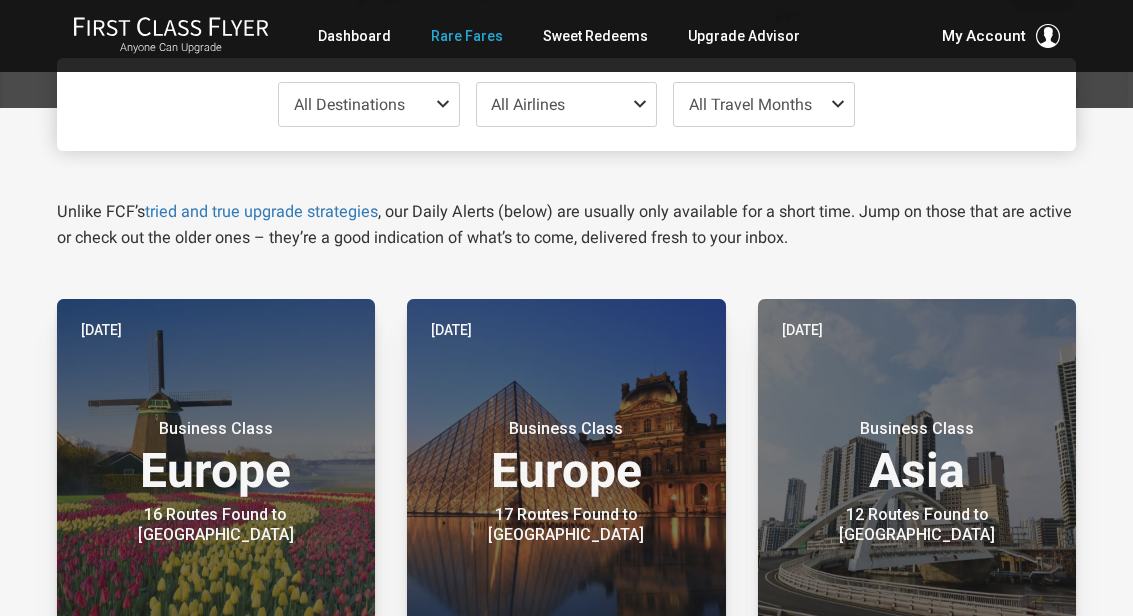 click on "Anyone Can Upgrade
Dashboard
Rare Fares
Sweet Redeems
Upgrade Advisor
Profile Log Out
My Account
Bonnie Mielke Platinum since January 2019
Account
Billing
Membership
Contact Us
Help
Log Out" at bounding box center [566, 36] 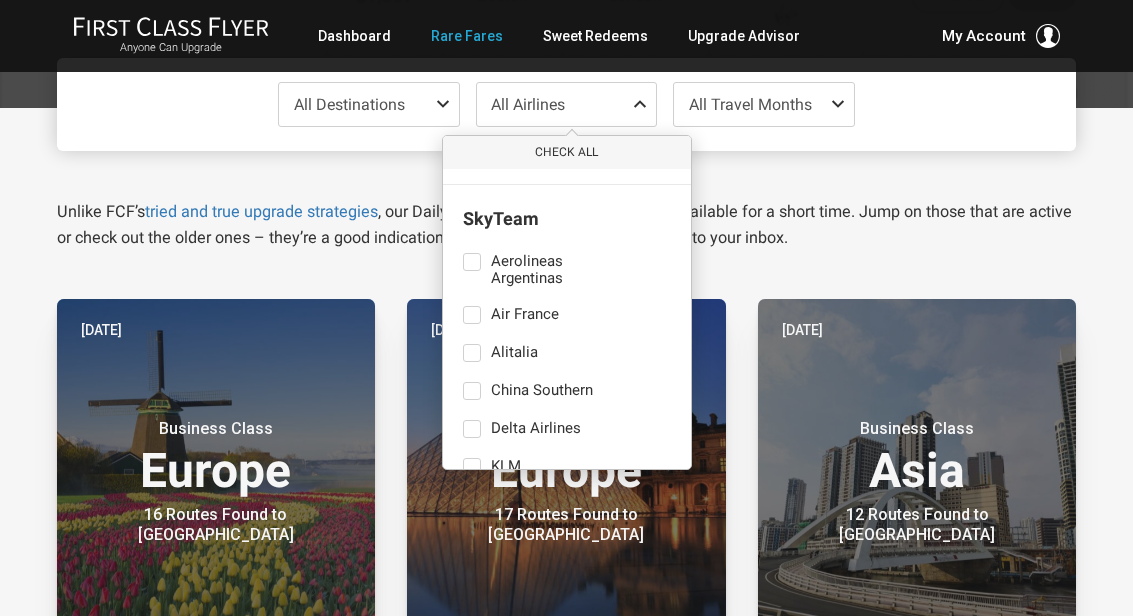 click on "Aerolineas Argentinas  only  Air France  only  Alitalia  only  China Southern  only  Delta Airlines  only  KLM  only  Korean Air  only  Virgin Atlantic  only" at bounding box center [567, 402] 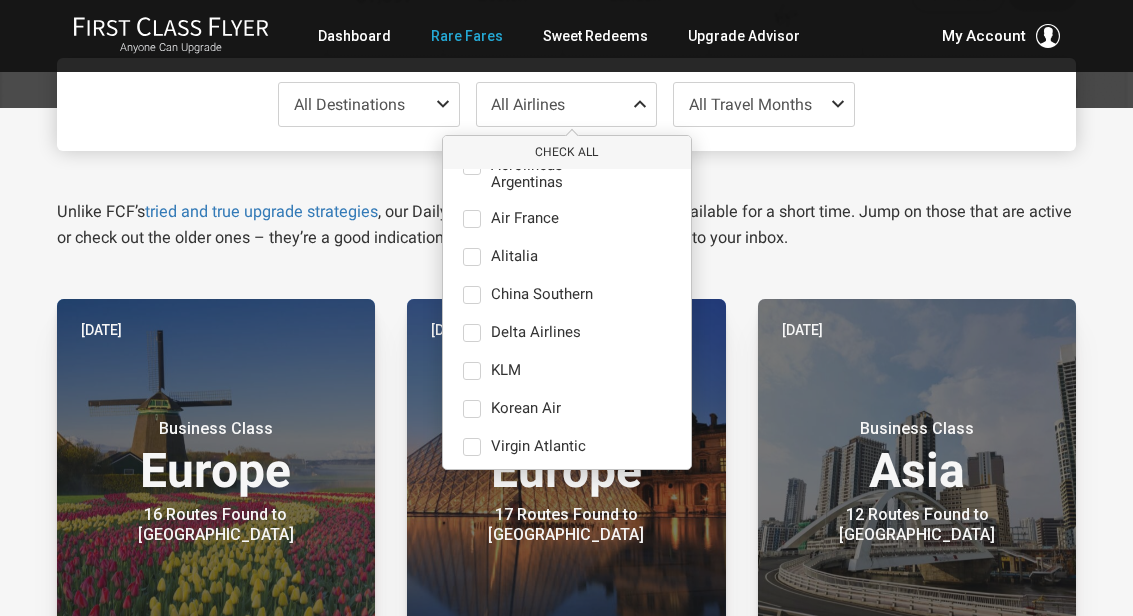 scroll, scrollTop: 1326, scrollLeft: 0, axis: vertical 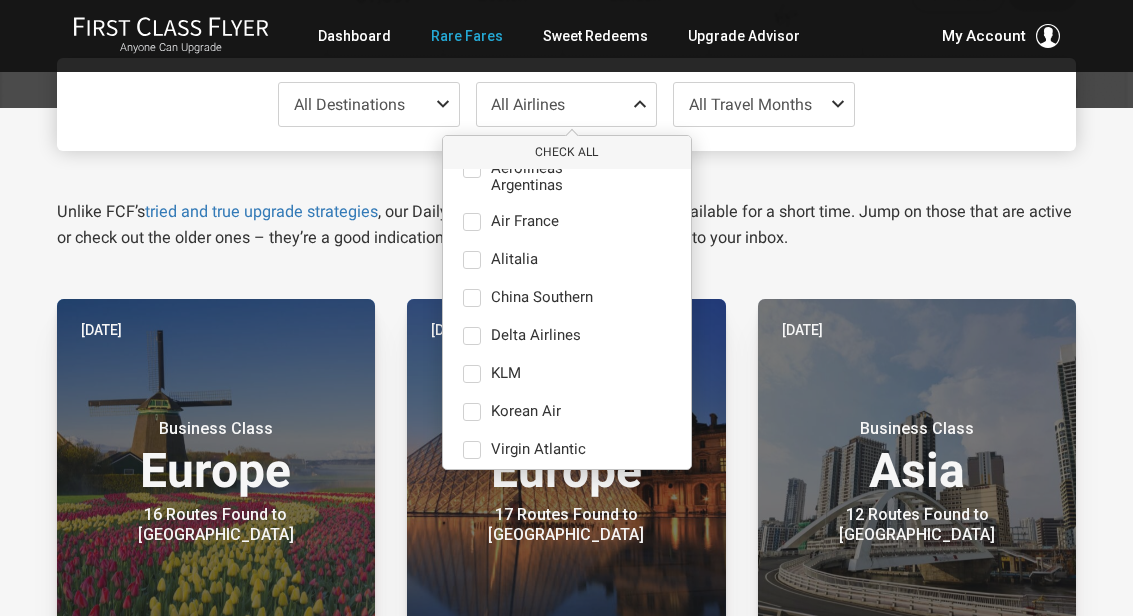 click at bounding box center (472, 374) 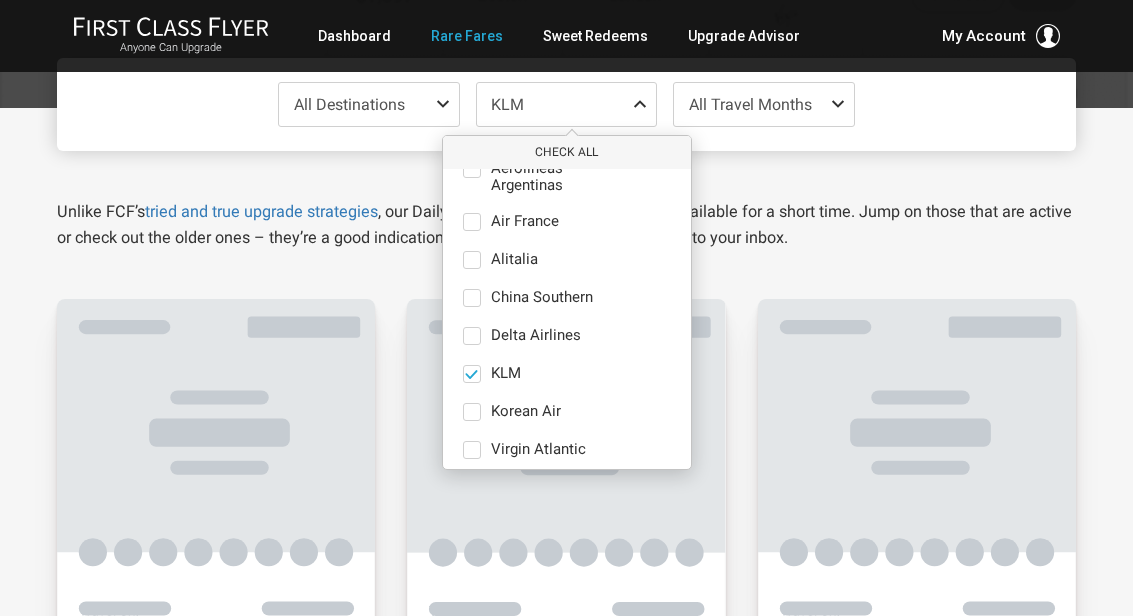 click on "Aerolineas Argentinas  only  Air France  only  Alitalia  only  China Southern  only  Delta Airlines  only  KLM  only  Korean Air  only  Virgin Atlantic  only" at bounding box center (567, 309) 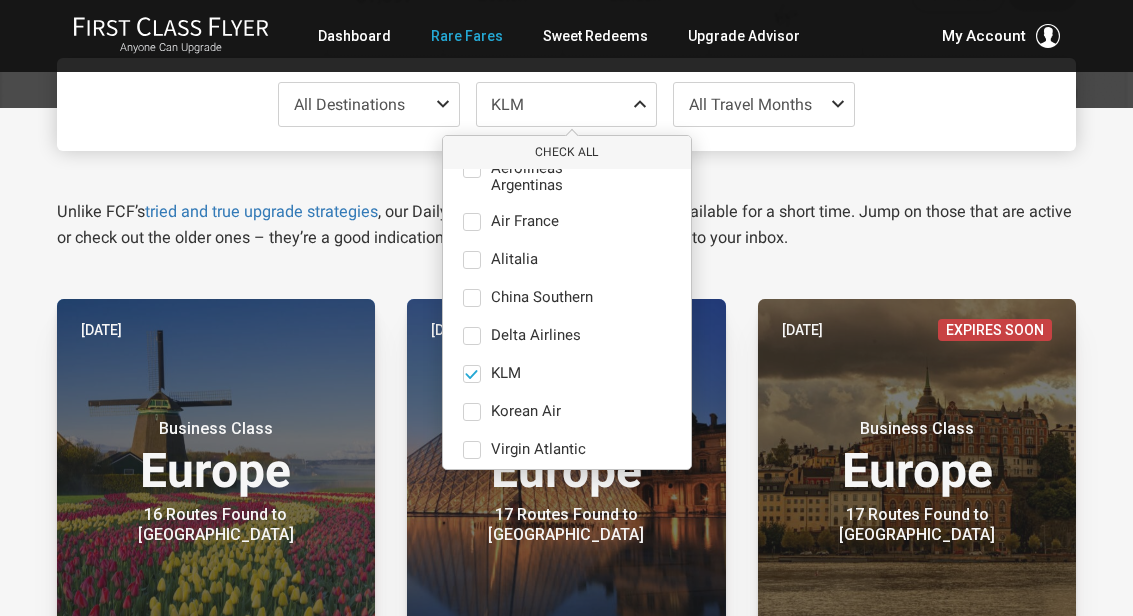 click on "Delta Airlines" at bounding box center (536, 336) 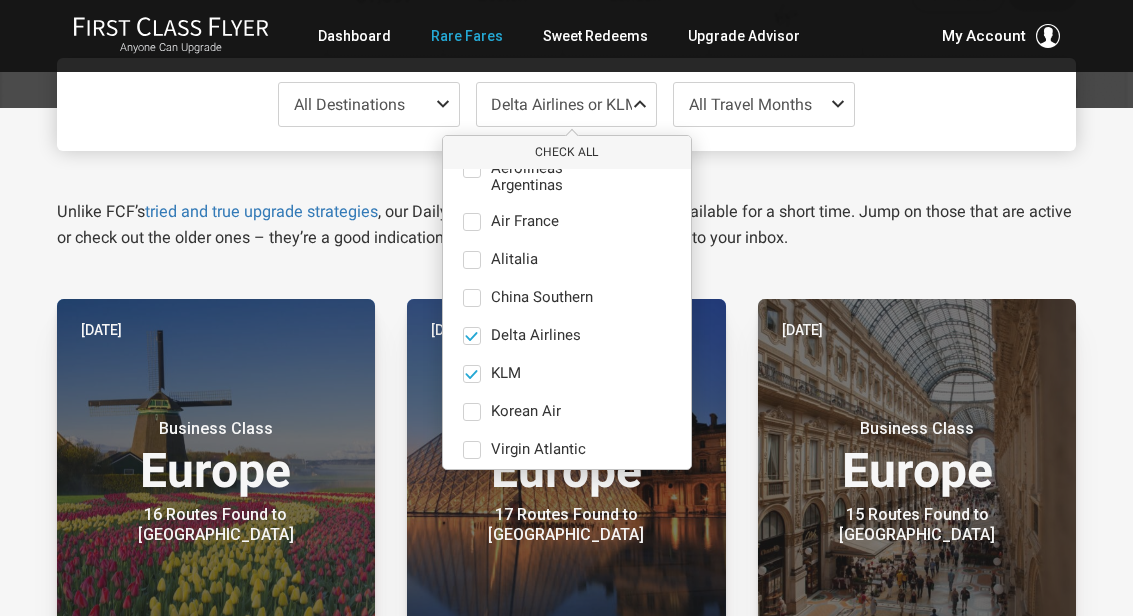 click at bounding box center [472, 450] 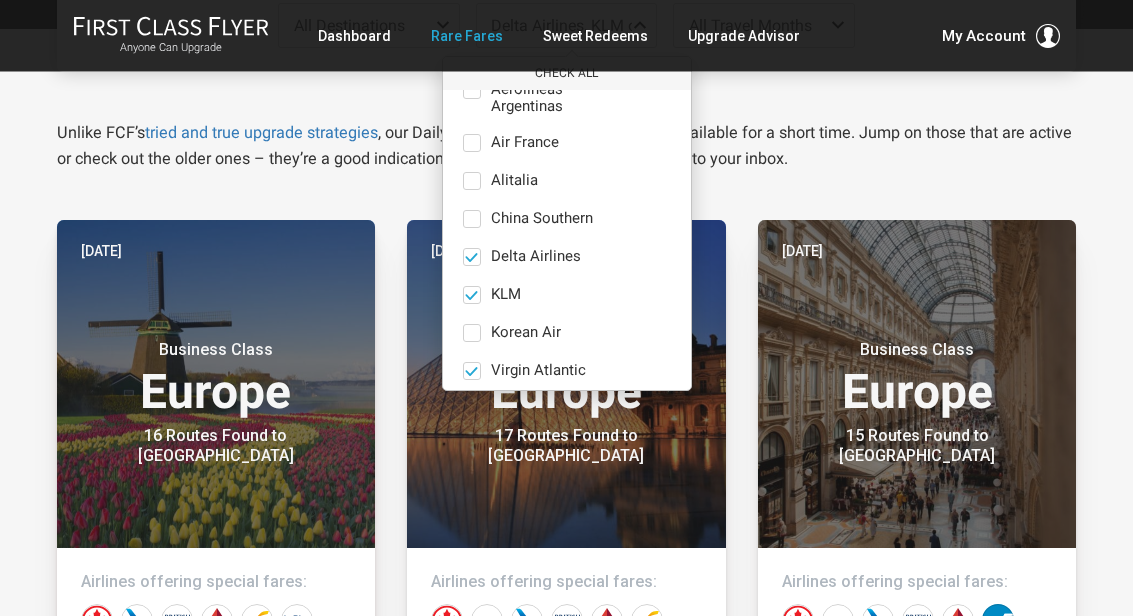 scroll, scrollTop: 300, scrollLeft: 0, axis: vertical 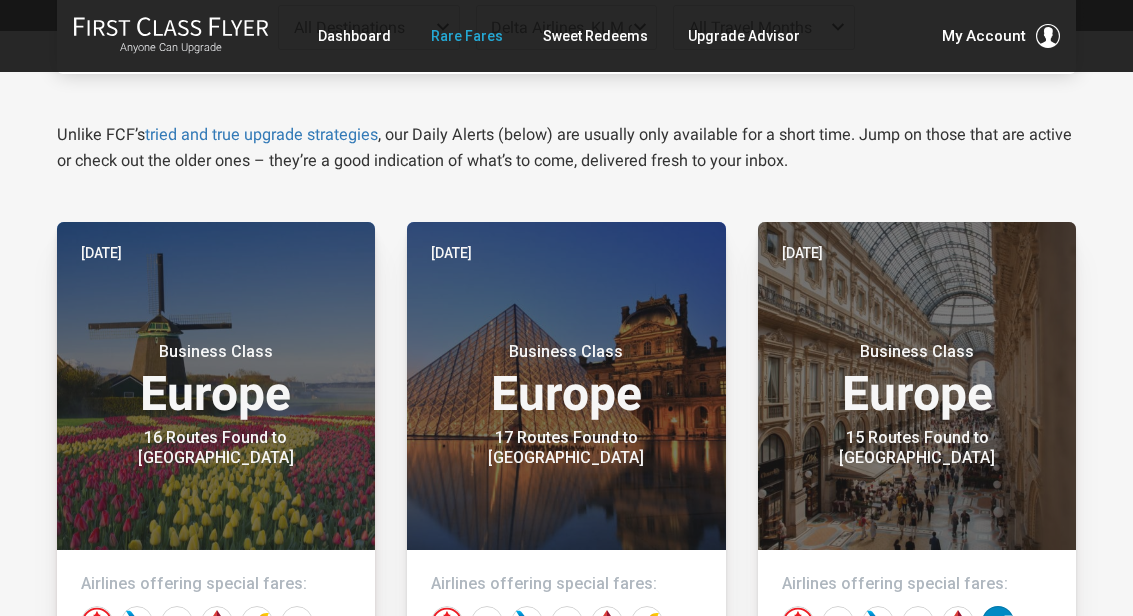 click on "All Destinations Uncheck All Africa  only  Asia  only  Caribbean  only  Europe  only  Hawaii  only  India  only  Mexico  only  Middle East  only  North America  only  South America  only  South Pacific  only  Delta Airlines, KLM or Virgin Atlantic Check All Star Alliance Air Canada  only  Air New Zealand  only  All Nippon Airways  only  Asiana  only  Austrian Airlines‎  only  Brussels Airlines  only  EVA Air  only  LifeMiles  only  Lot Polish  only  Lufthansa  only  Scandinavian - SAS  only  Singapore Airlines  only  South African Airways  only  Swiss  only  TAP Portugal  only  Turkish Airlines  only  United  only  Oneworld Alaska Airlines  only  American Airlines  only  British Airways  only  Cathay Pacific  only  Fiji Airways  only  Finnair  only  Iberia  only  Japan Airlines  only  JetBlue  only  Qantas  only  Qatar  only  SkyTeam Aerolineas Argentinas  only  Air France  only  Alitalia  only  China Southern  only  Delta Airlines  only  KLM  only  Korean Air  only  Virgin Atlantic  only  Non-Alliance Jul" at bounding box center [566, 1439] 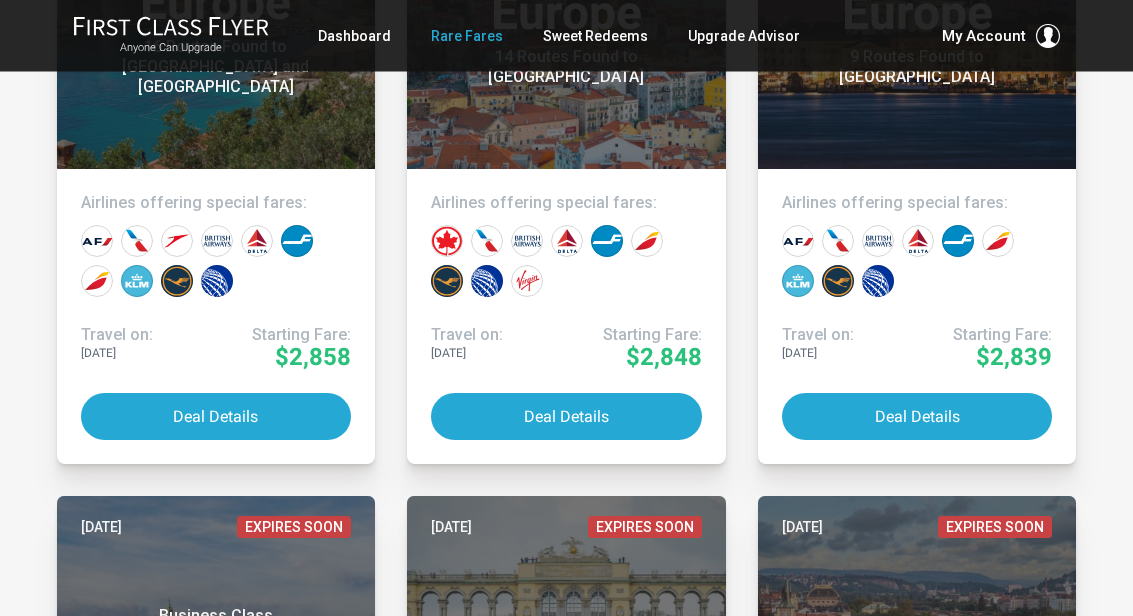 scroll, scrollTop: 5234, scrollLeft: 0, axis: vertical 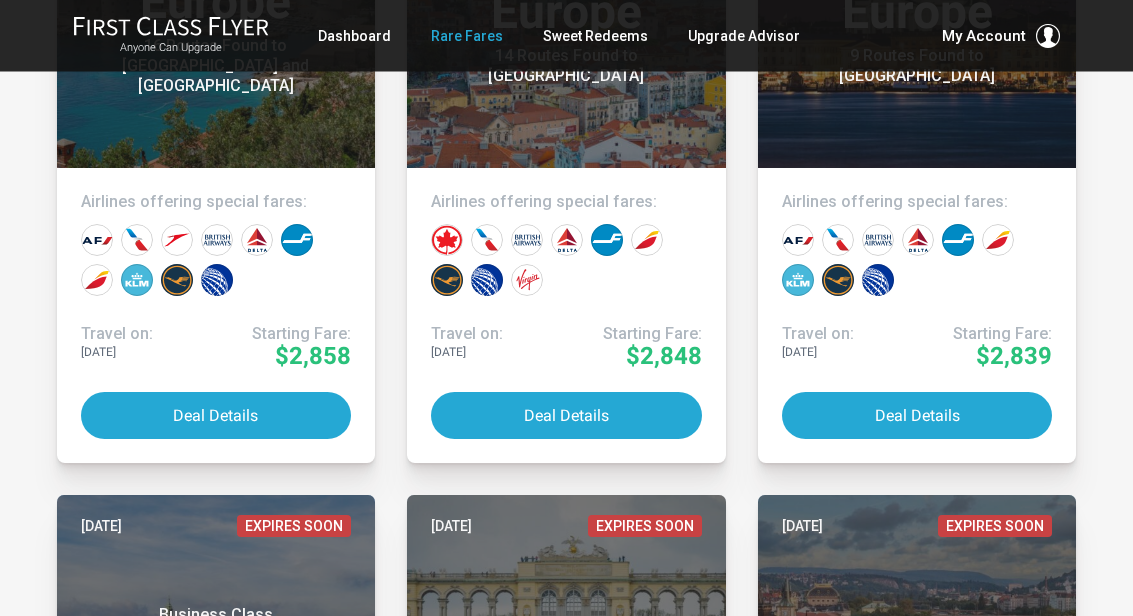 click on "Deal Details" at bounding box center (216, 416) 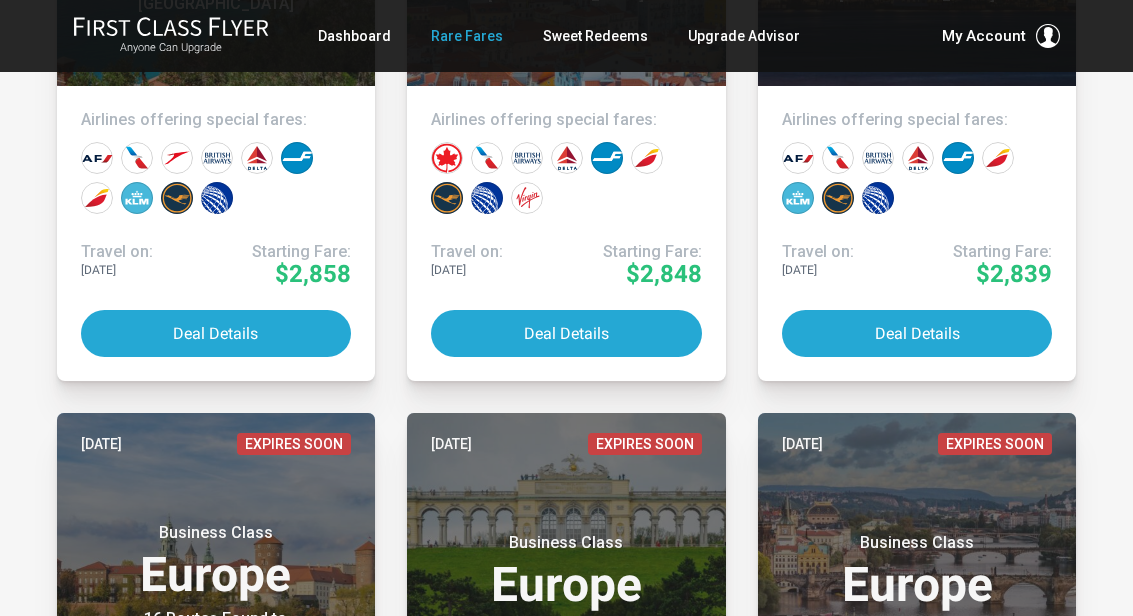 scroll, scrollTop: 5316, scrollLeft: 0, axis: vertical 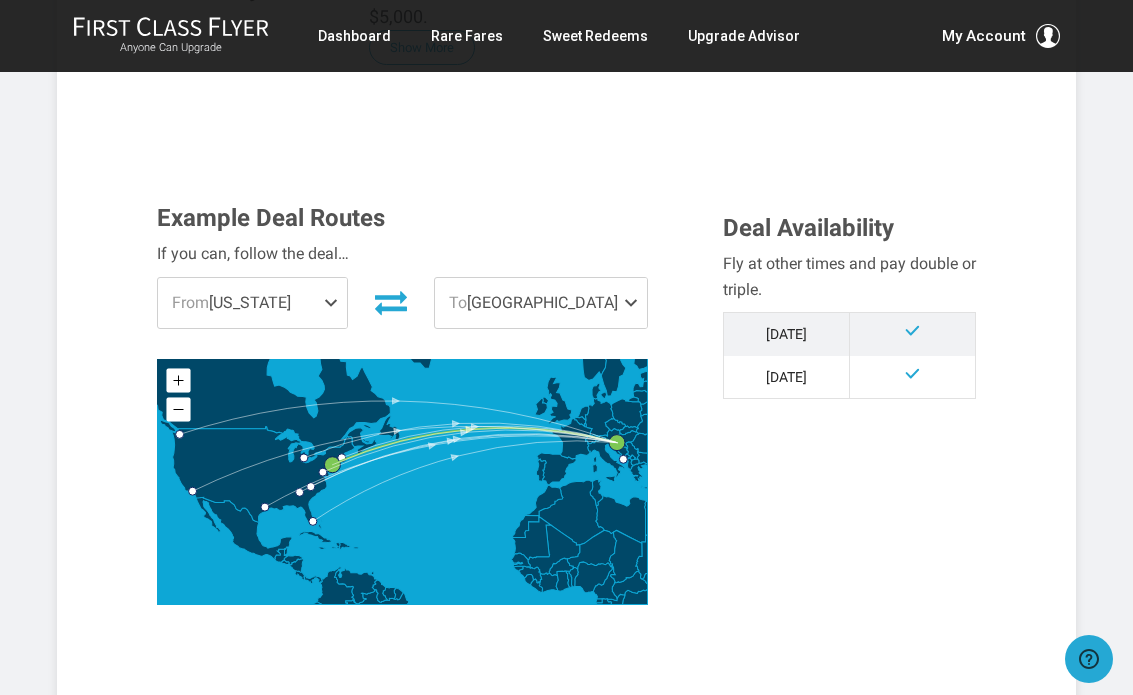 click on "From  [US_STATE]" at bounding box center (252, 303) 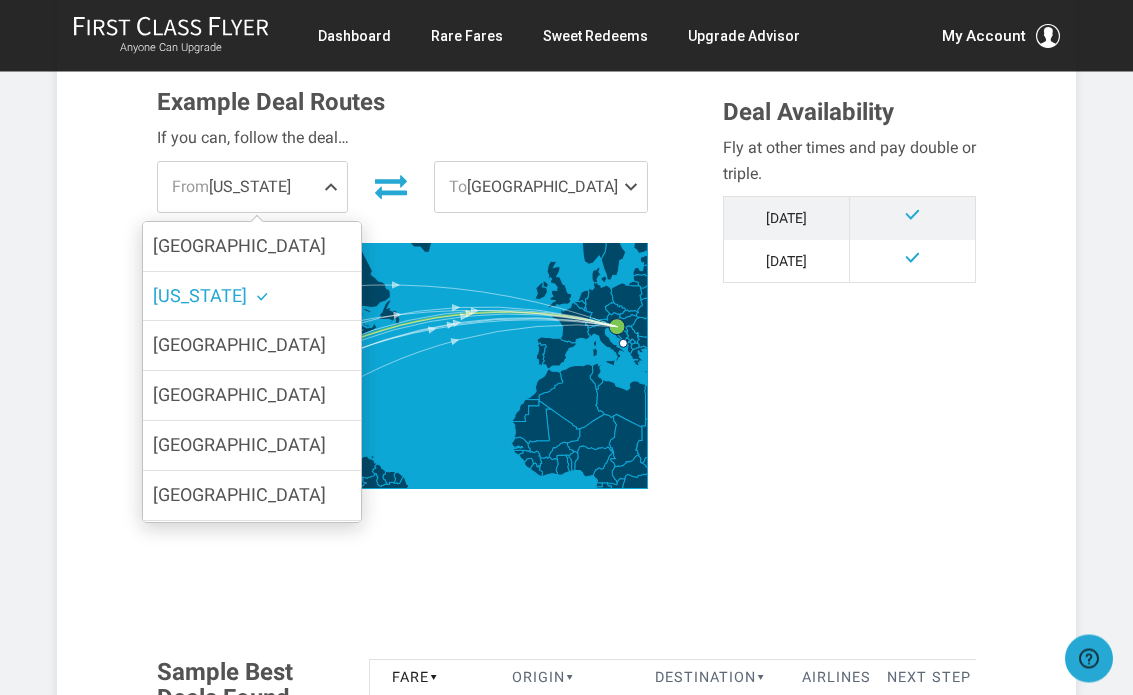 scroll, scrollTop: 596, scrollLeft: 0, axis: vertical 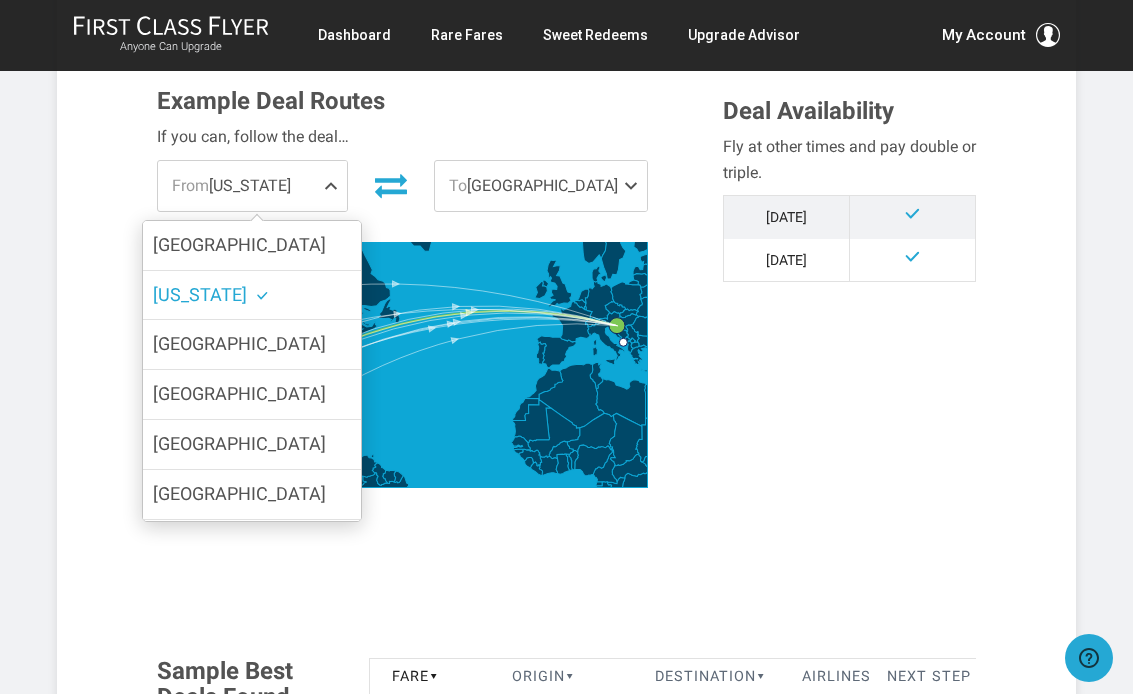 click on "[GEOGRAPHIC_DATA]" at bounding box center [239, 394] 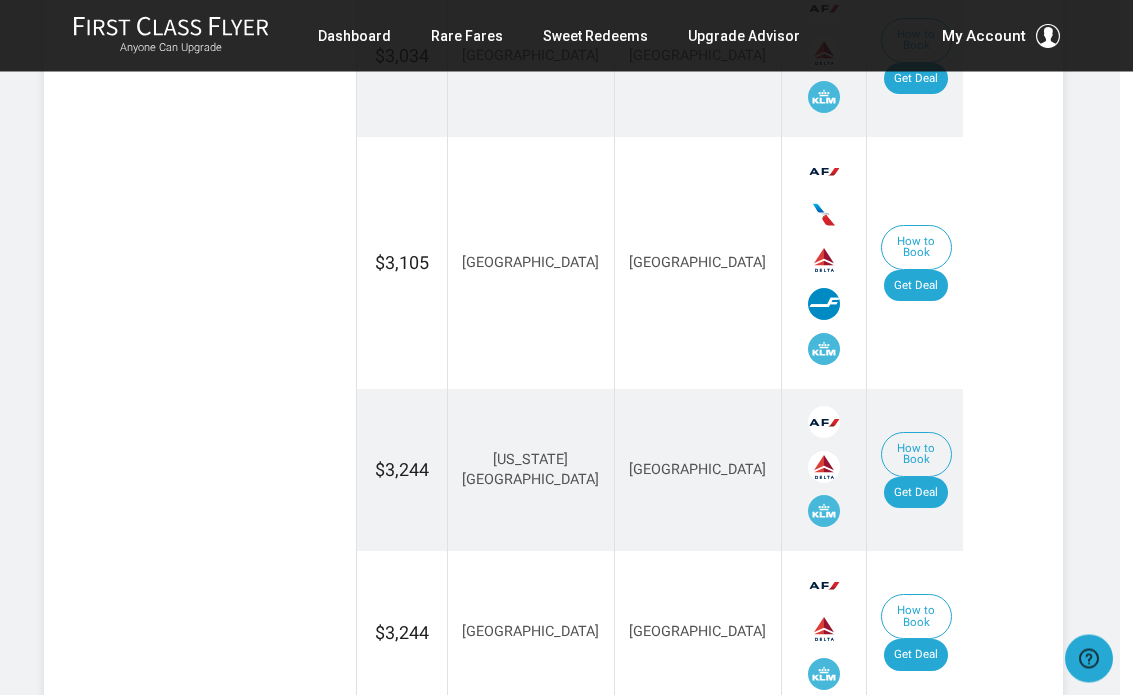 scroll, scrollTop: 2567, scrollLeft: 13, axis: both 